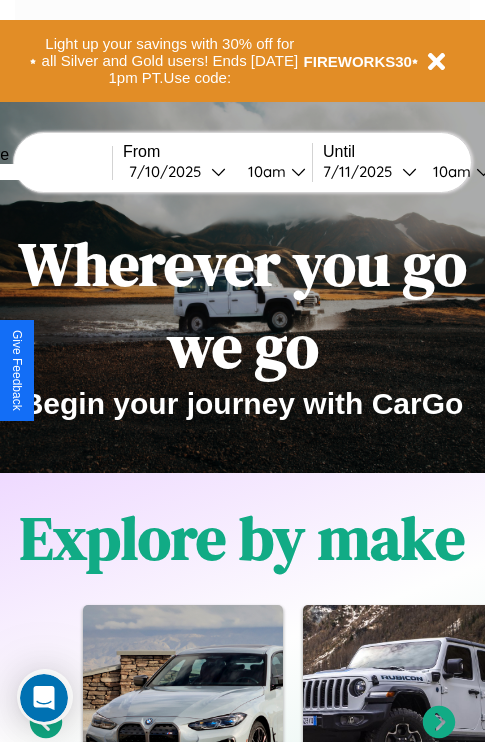 scroll, scrollTop: 0, scrollLeft: 0, axis: both 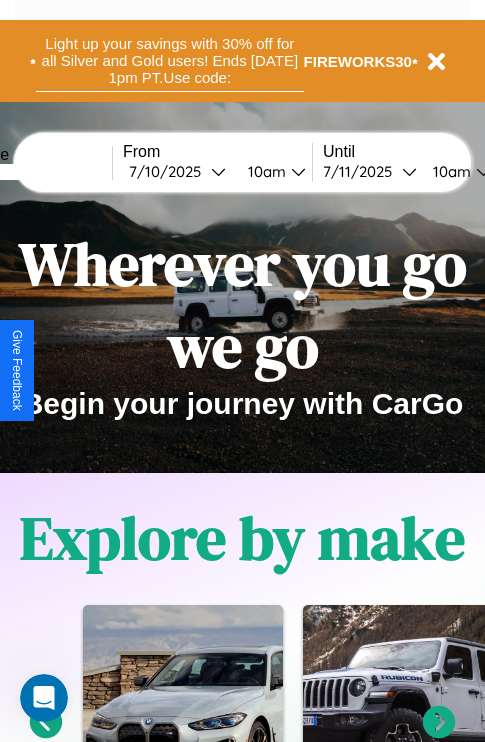 click on "Light up your savings with 30% off for all Silver and Gold users! Ends [DATE] 1pm PT.  Use code:" at bounding box center [170, 61] 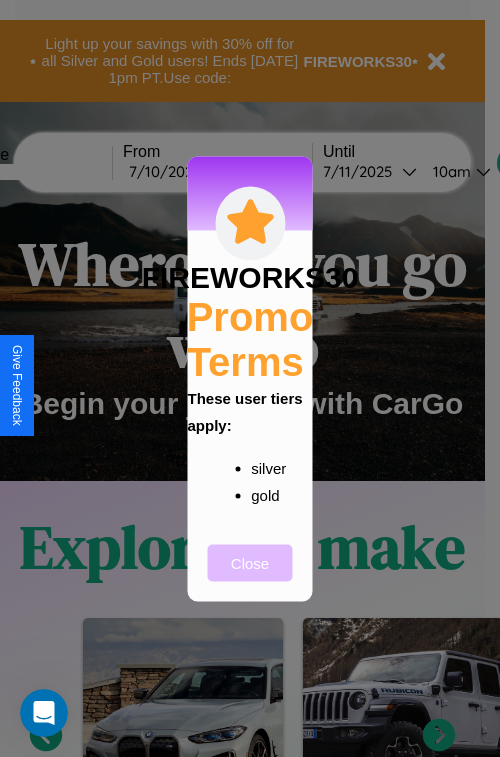 click on "Close" at bounding box center (250, 562) 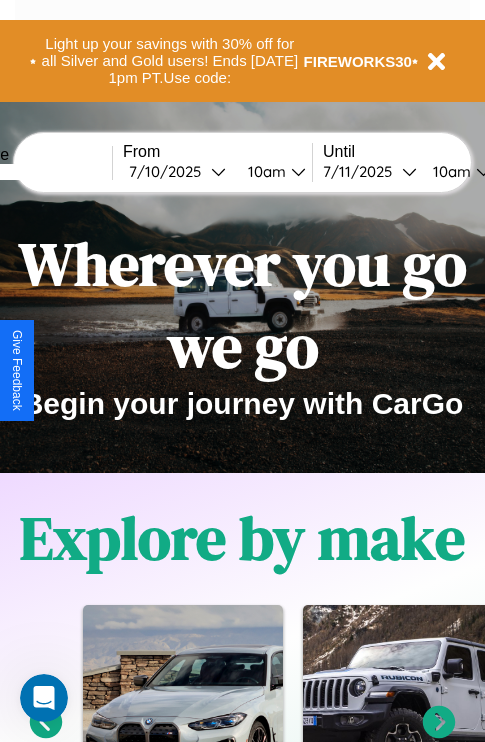 click at bounding box center (37, 172) 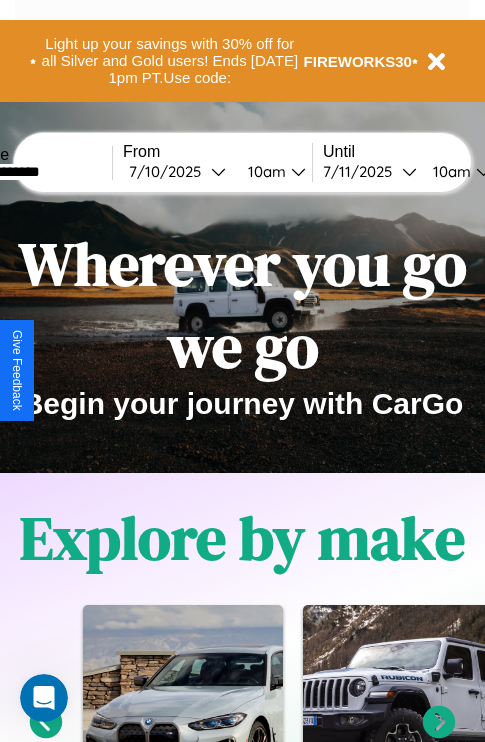 type on "**********" 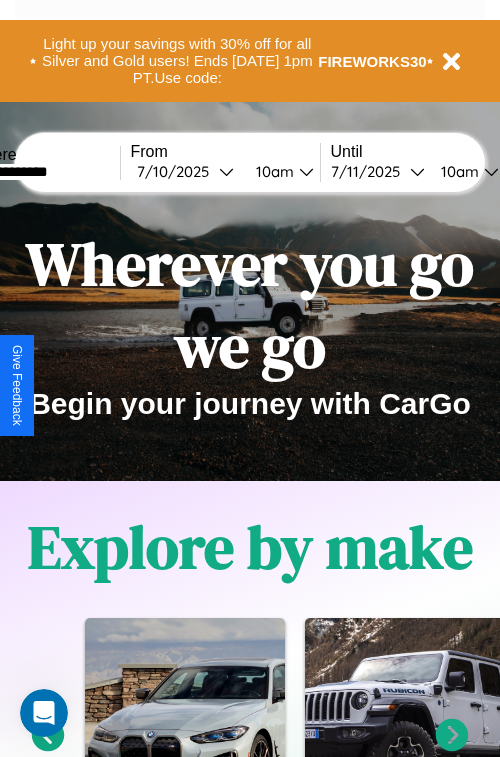 select on "*" 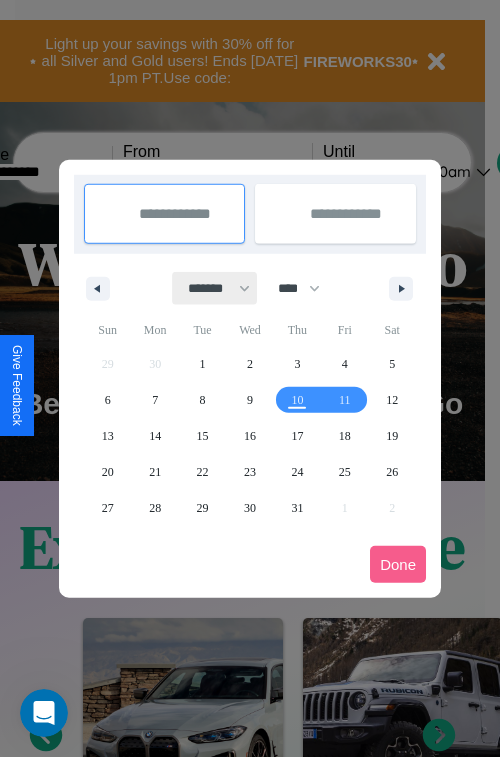 click on "******* ******** ***** ***** *** **** **** ****** ********* ******* ******** ********" at bounding box center (215, 288) 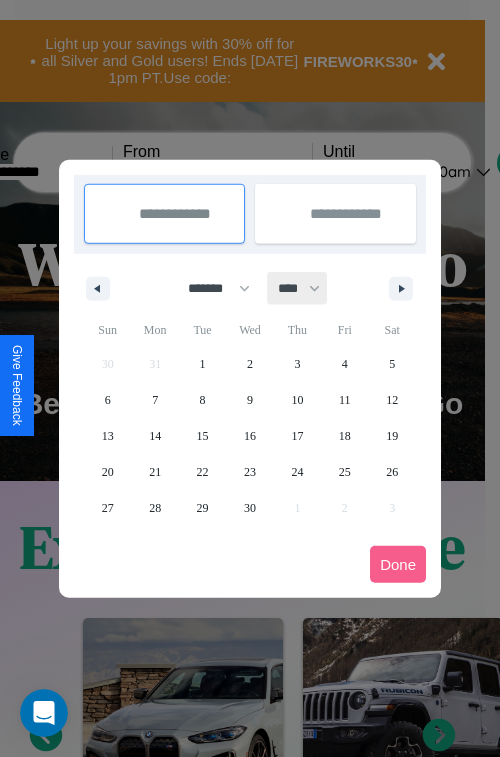 click on "**** **** **** **** **** **** **** **** **** **** **** **** **** **** **** **** **** **** **** **** **** **** **** **** **** **** **** **** **** **** **** **** **** **** **** **** **** **** **** **** **** **** **** **** **** **** **** **** **** **** **** **** **** **** **** **** **** **** **** **** **** **** **** **** **** **** **** **** **** **** **** **** **** **** **** **** **** **** **** **** **** **** **** **** **** **** **** **** **** **** **** **** **** **** **** **** **** **** **** **** **** **** **** **** **** **** **** **** **** **** **** **** **** **** **** **** **** **** **** **** ****" at bounding box center (298, 288) 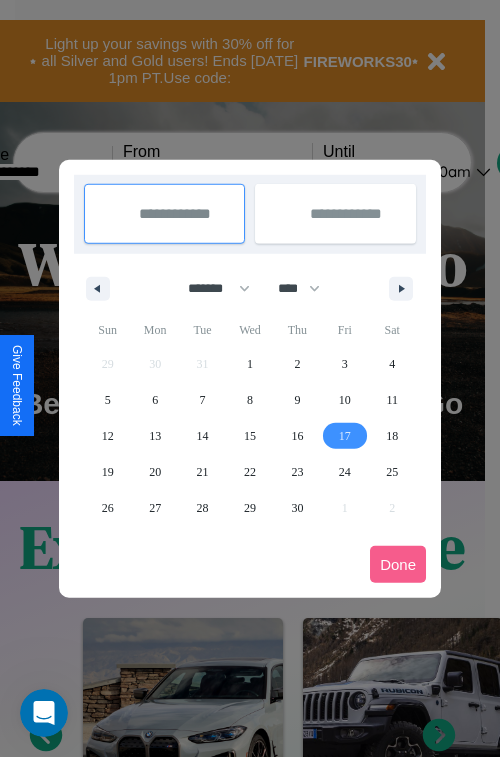 click on "17" at bounding box center (345, 436) 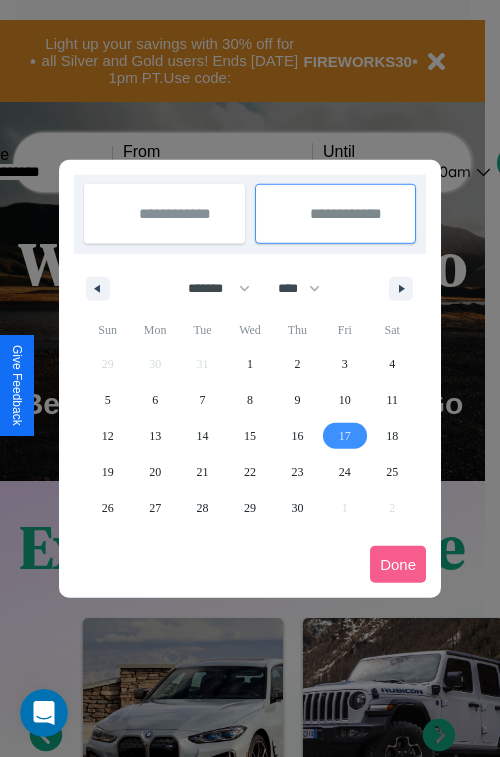 type on "**********" 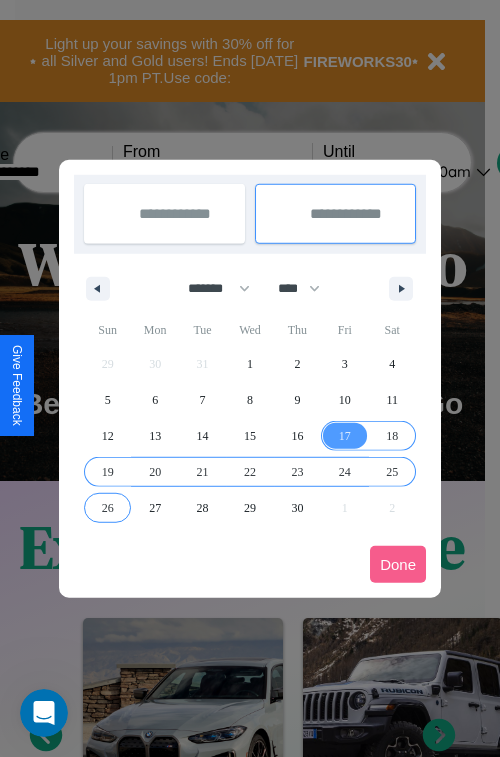 click on "26" at bounding box center (108, 508) 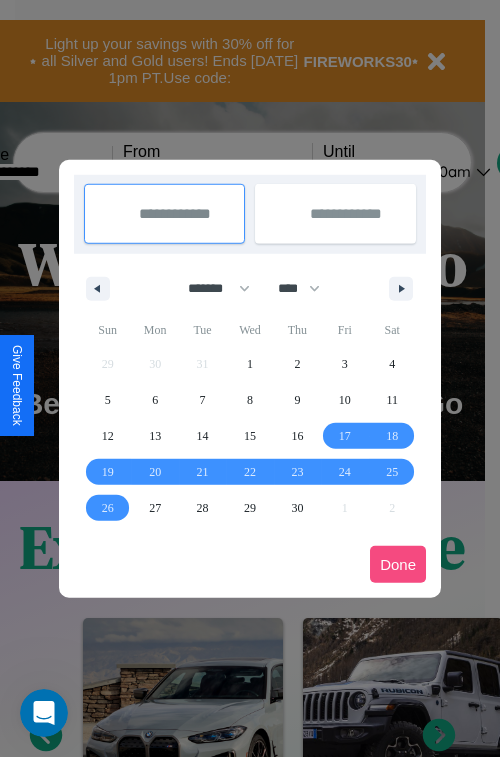 click on "Done" at bounding box center (398, 564) 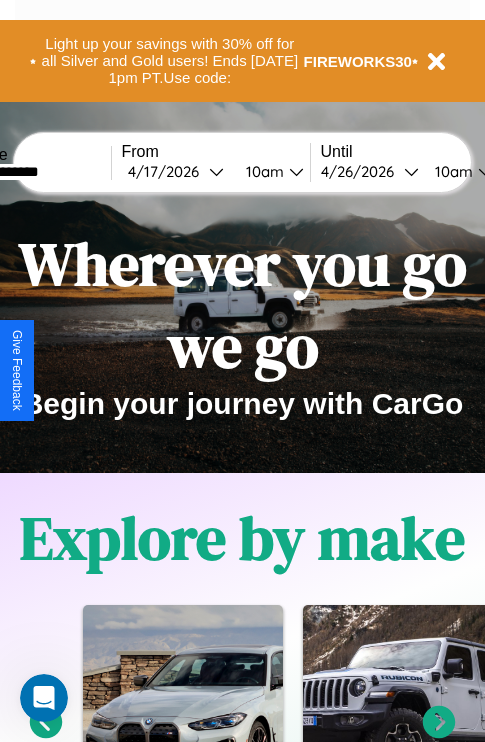 scroll, scrollTop: 0, scrollLeft: 75, axis: horizontal 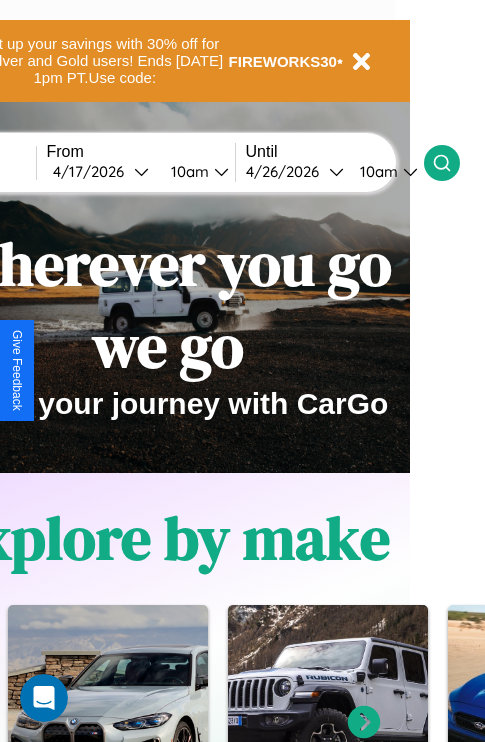 click 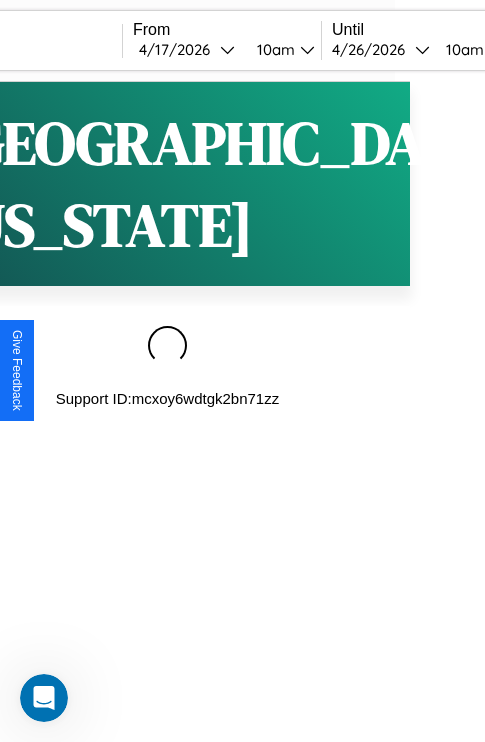 scroll, scrollTop: 0, scrollLeft: 0, axis: both 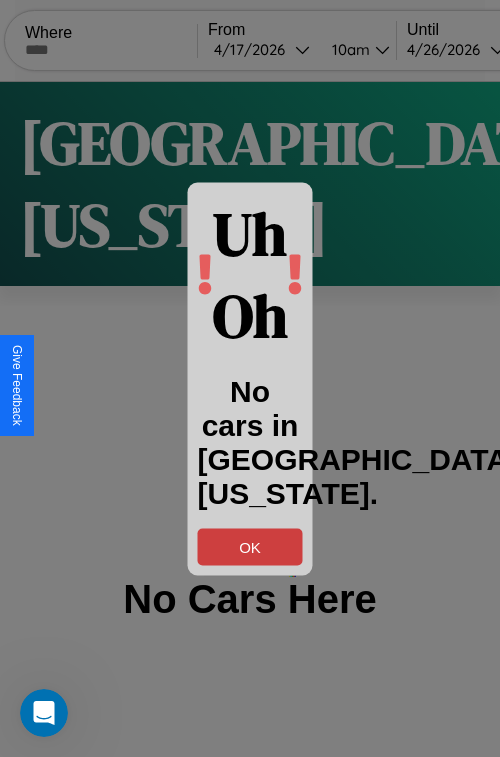 click on "OK" at bounding box center (250, 546) 